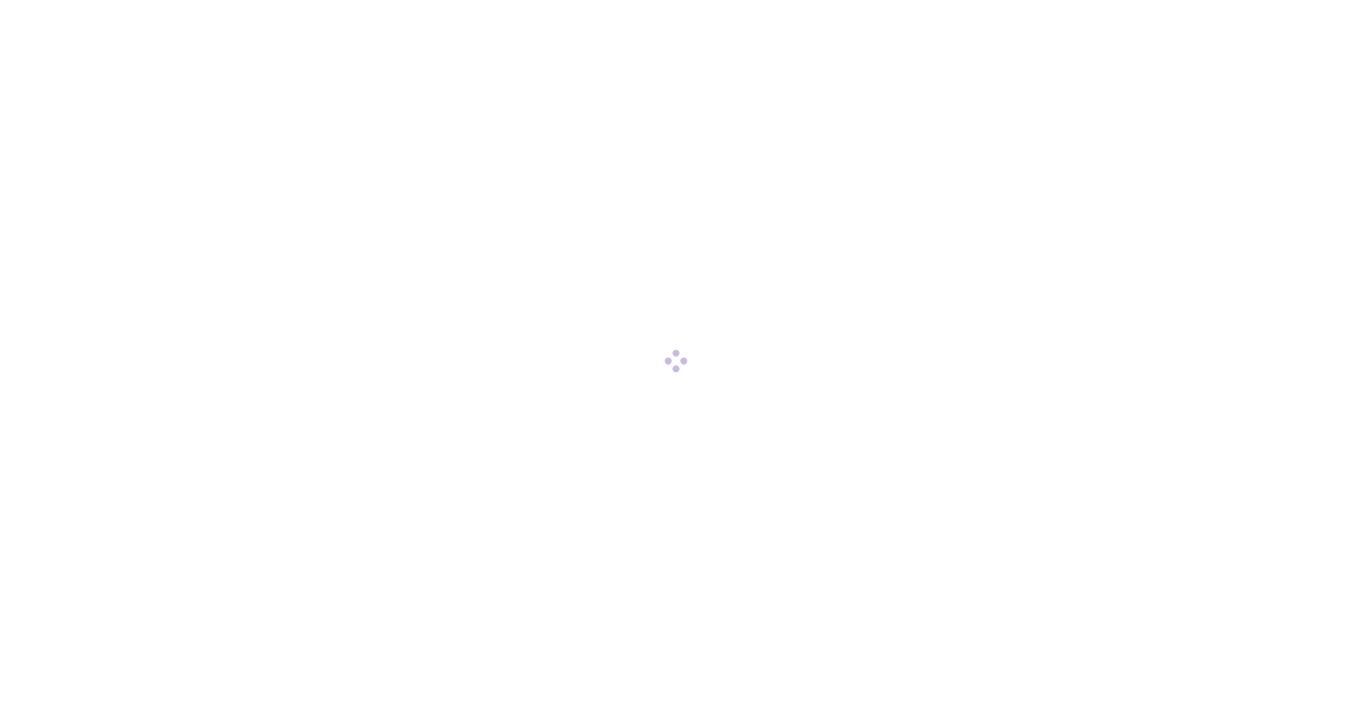 scroll, scrollTop: 0, scrollLeft: 0, axis: both 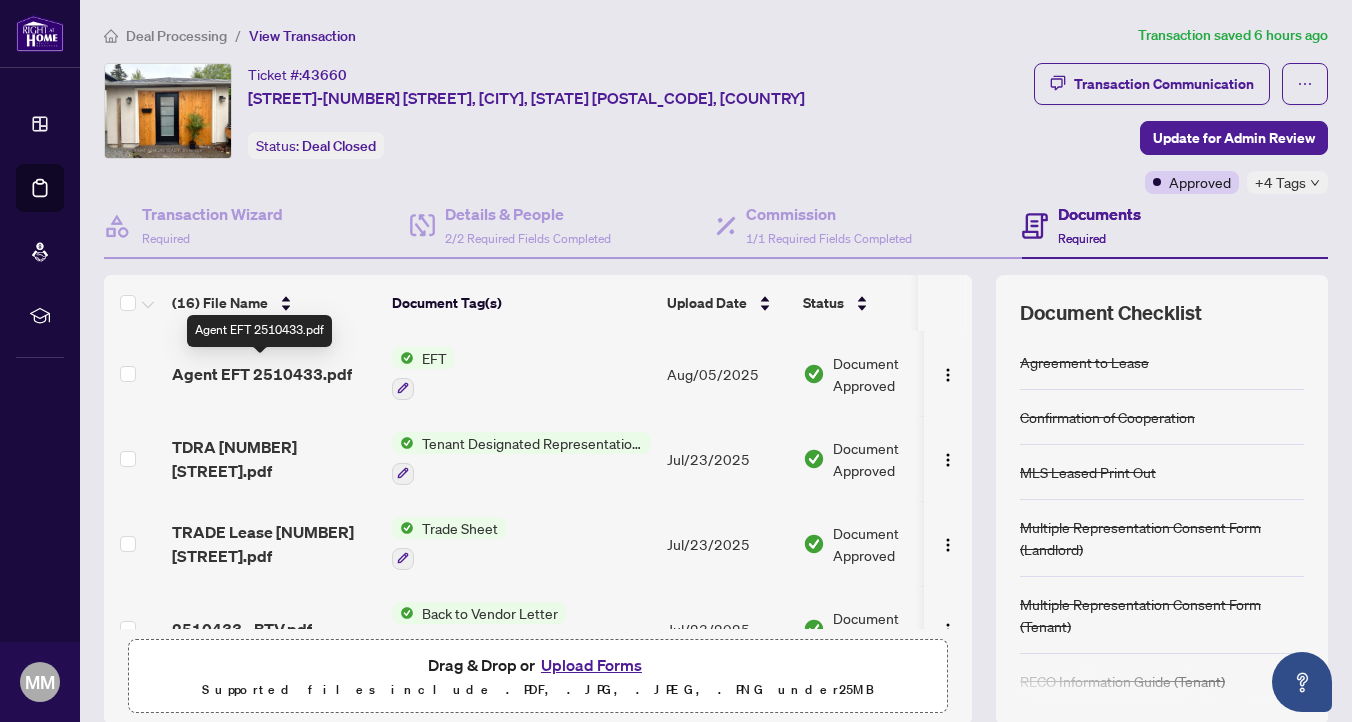 click on "Agent EFT 2510433.pdf" at bounding box center [262, 374] 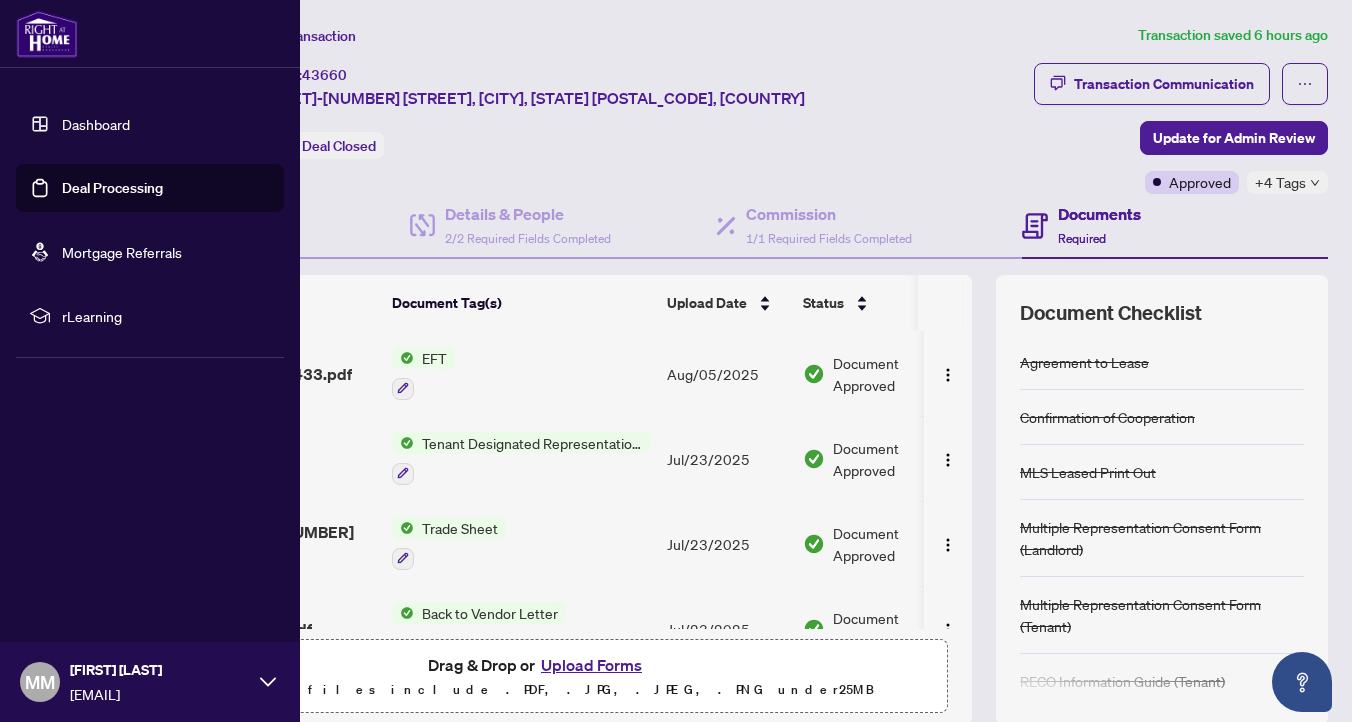 click on "Dashboard" at bounding box center [96, 124] 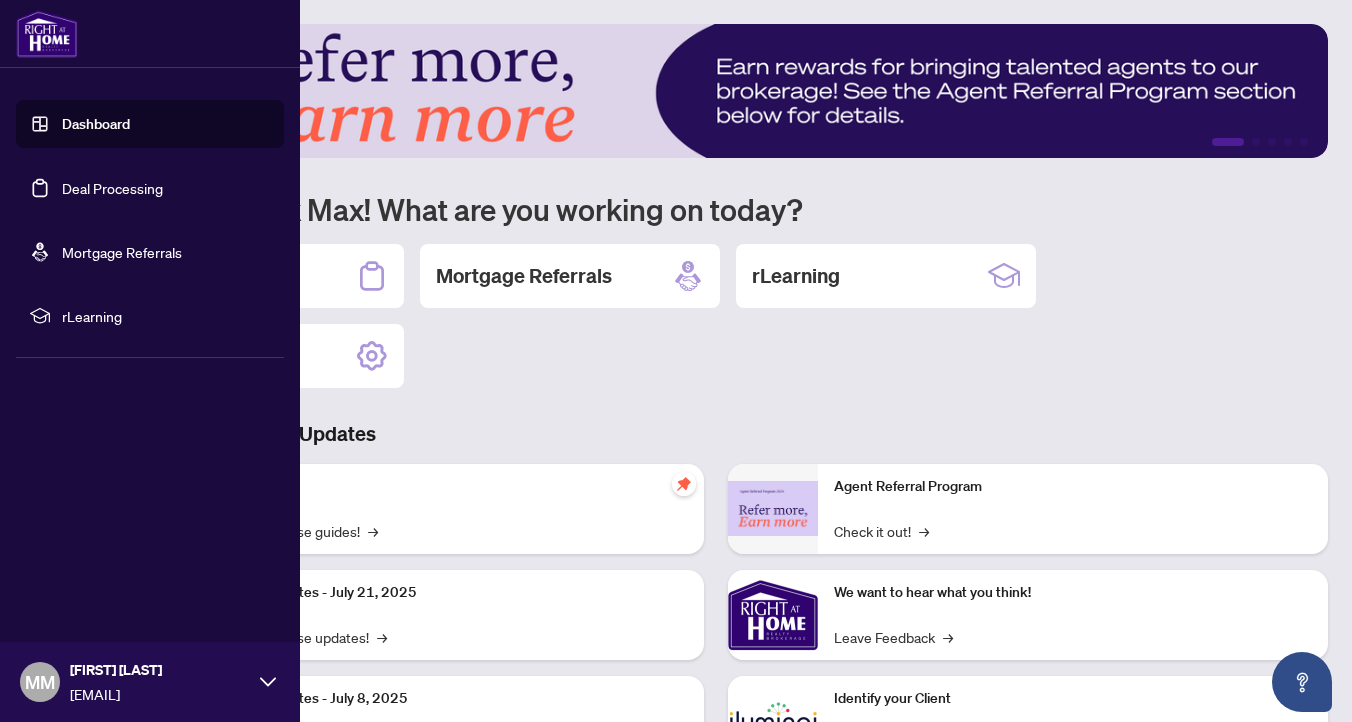 click on "Dashboard" at bounding box center [96, 124] 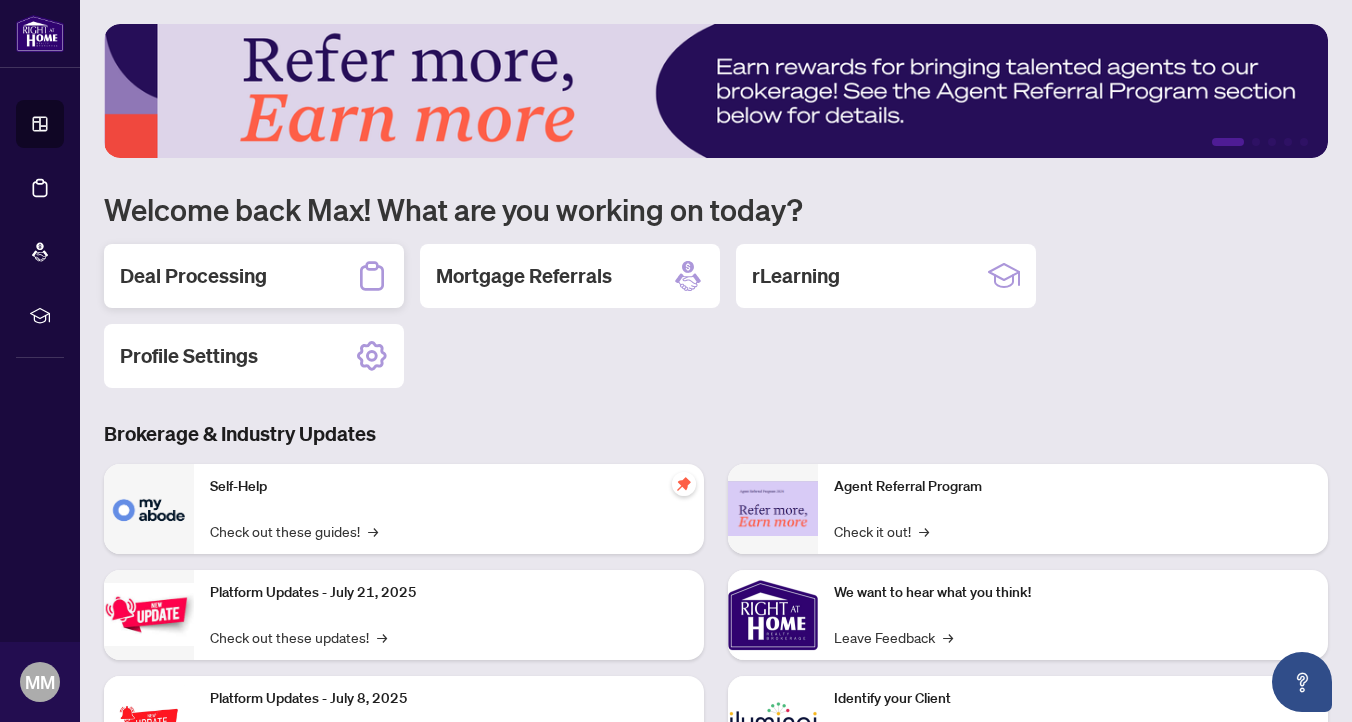click on "Deal Processing" at bounding box center [193, 276] 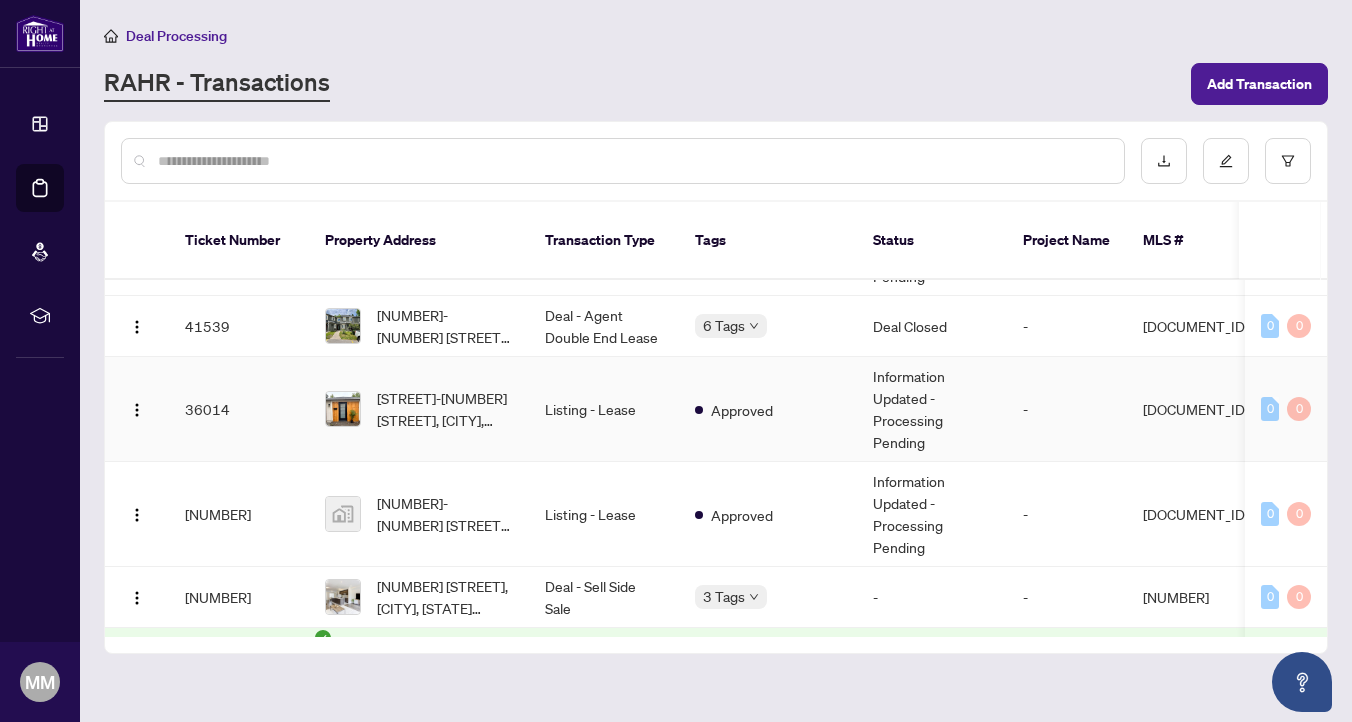 scroll, scrollTop: 444, scrollLeft: 0, axis: vertical 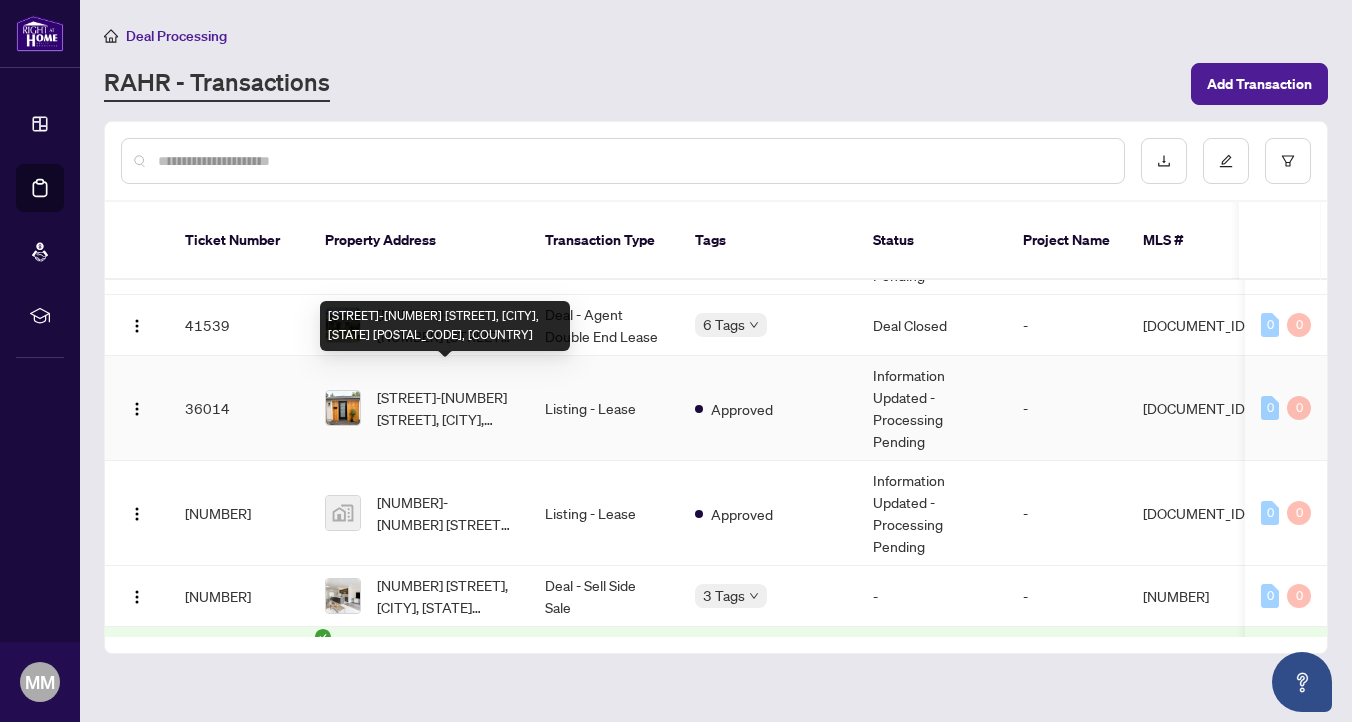 click on "[STREET]-[NUMBER] [STREET], [CITY], [STATE] [POSTAL_CODE], [COUNTRY]" at bounding box center (445, 408) 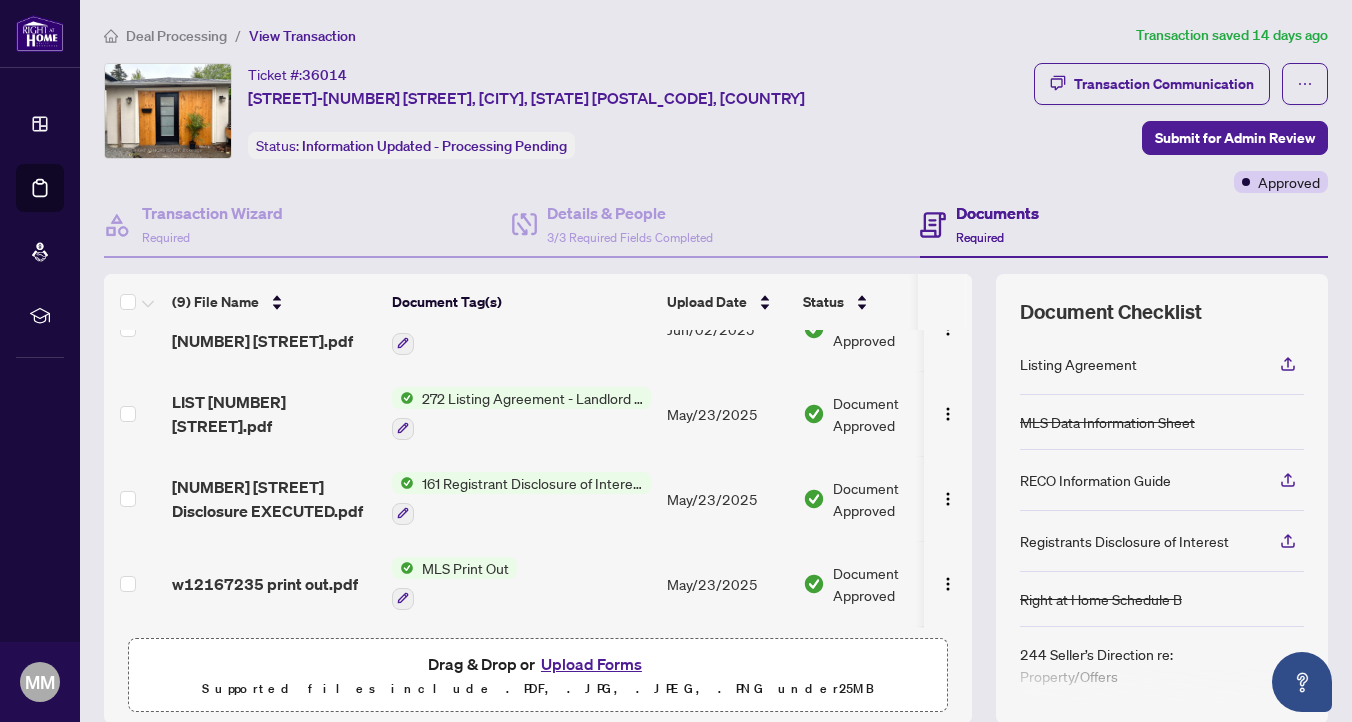 scroll, scrollTop: 131, scrollLeft: 0, axis: vertical 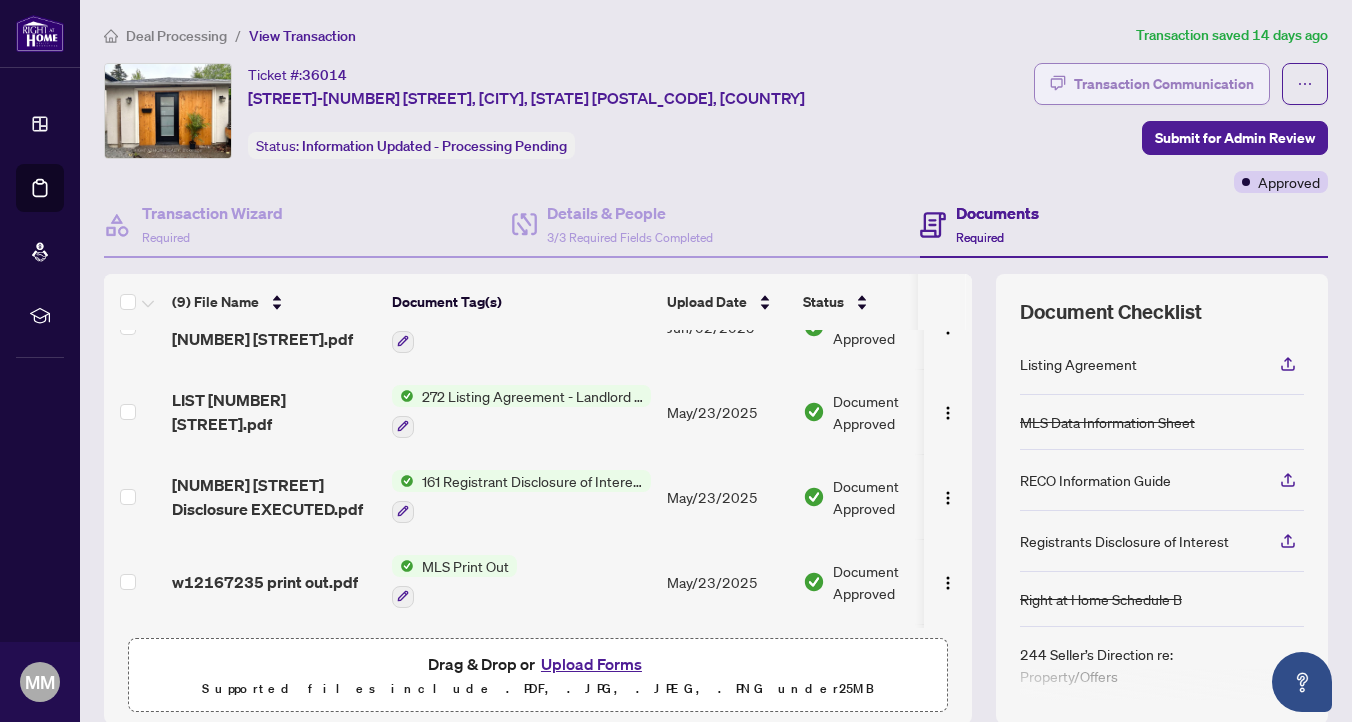 click on "Transaction Communication" at bounding box center [1164, 84] 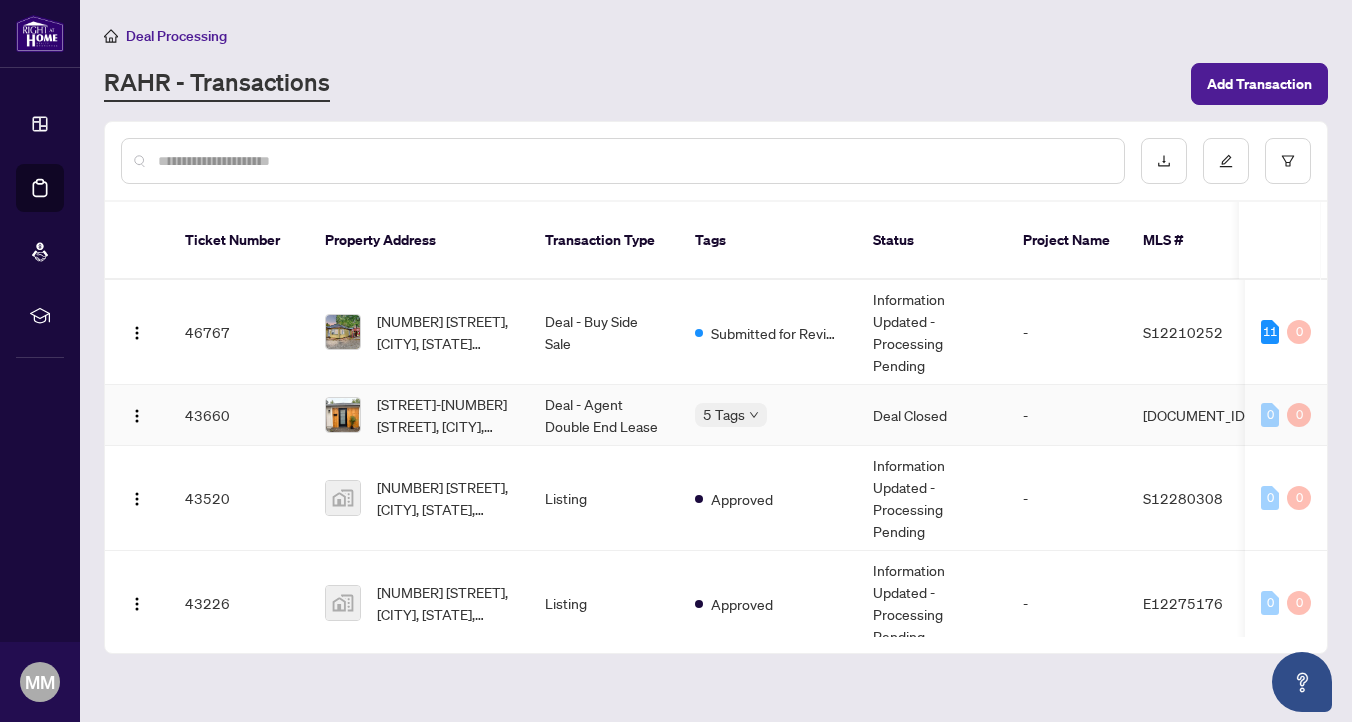 click at bounding box center [343, 415] 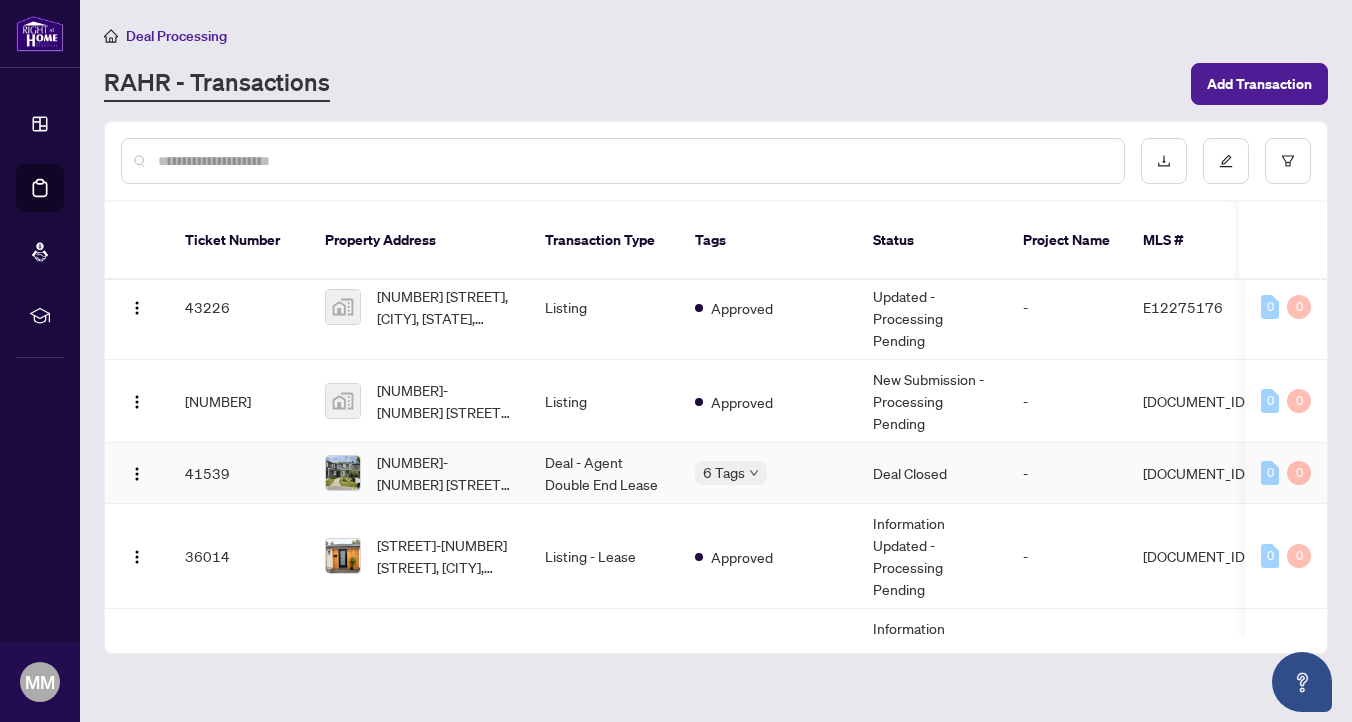 scroll, scrollTop: 311, scrollLeft: 0, axis: vertical 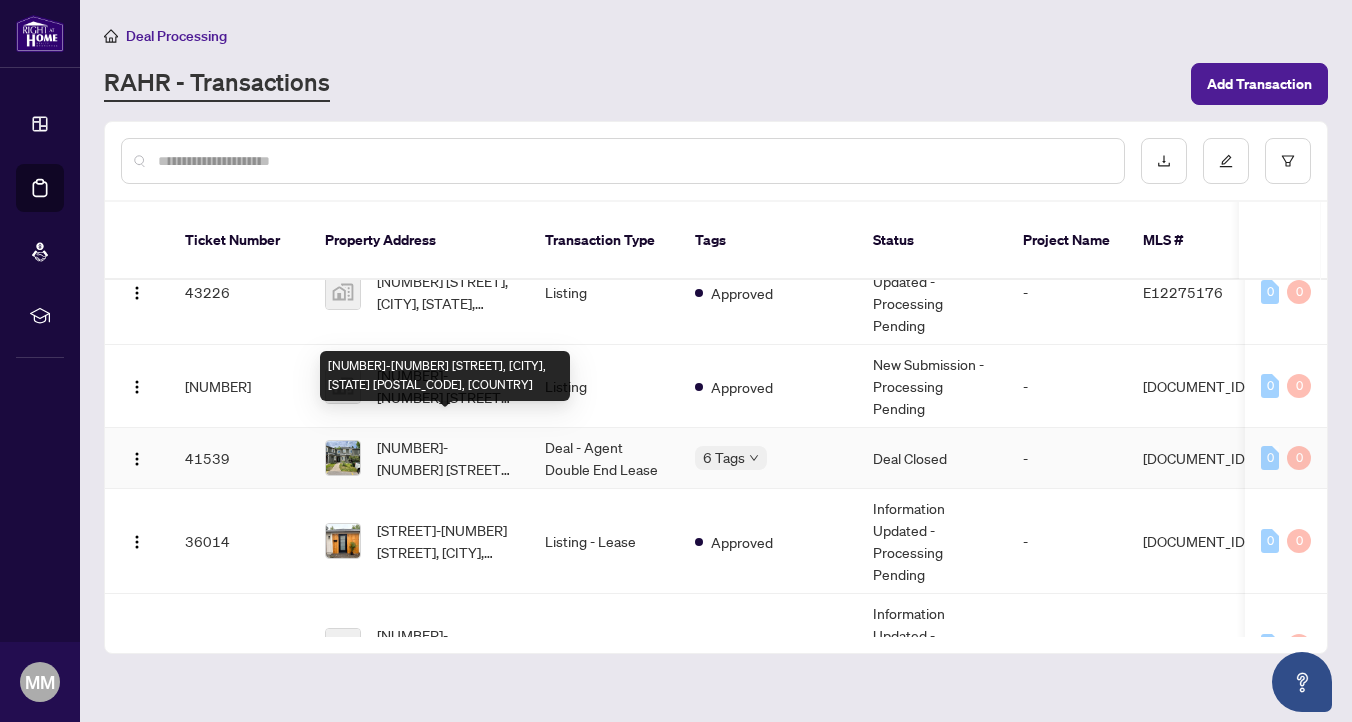 click on "[NUMBER]-[NUMBER] [STREET], [CITY], [STATE] [POSTAL_CODE], [COUNTRY]" at bounding box center [445, 458] 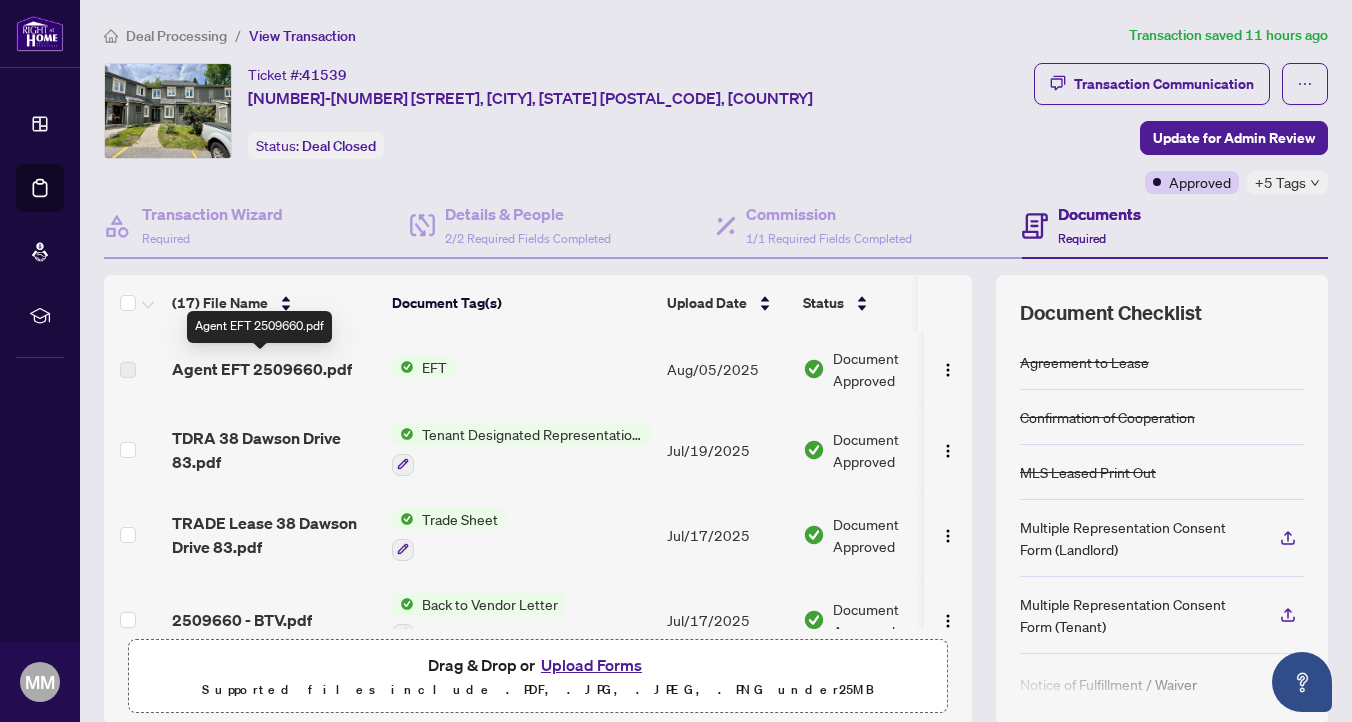 click on "Agent EFT 2509660.pdf" at bounding box center [262, 369] 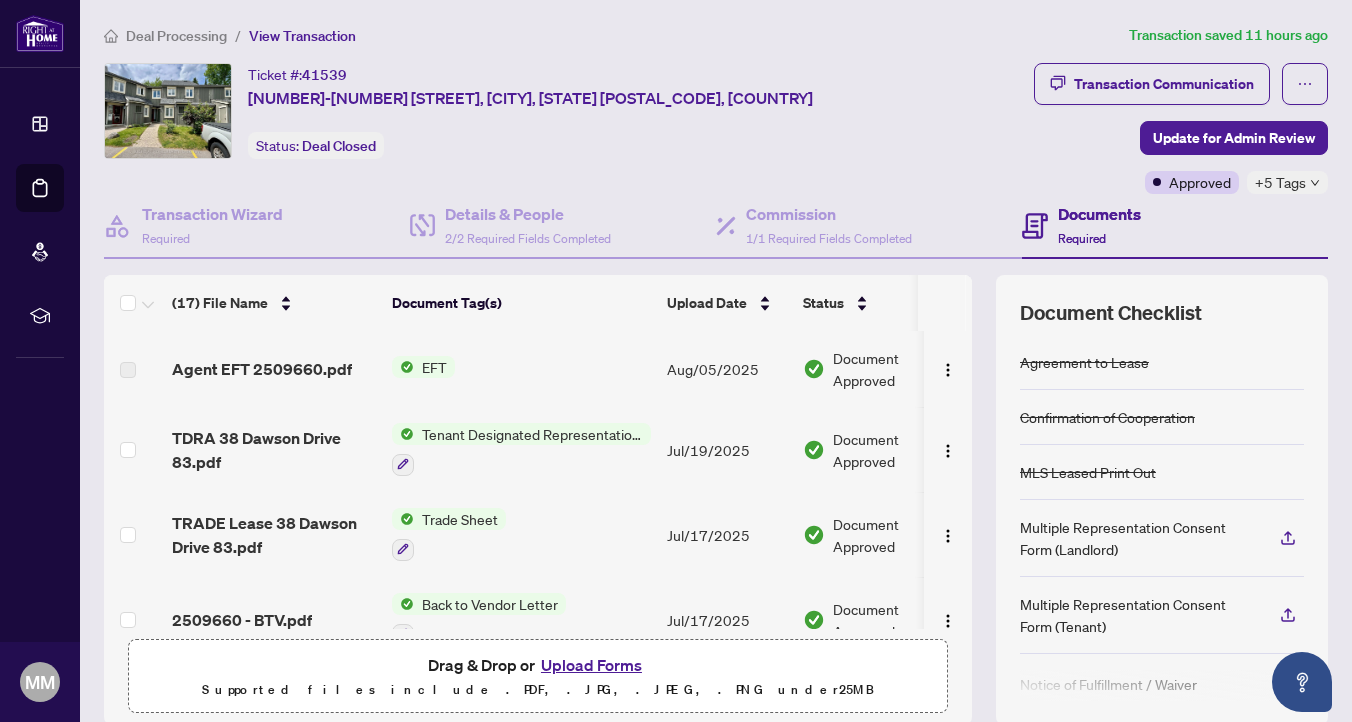 click on "EFT" at bounding box center (434, 367) 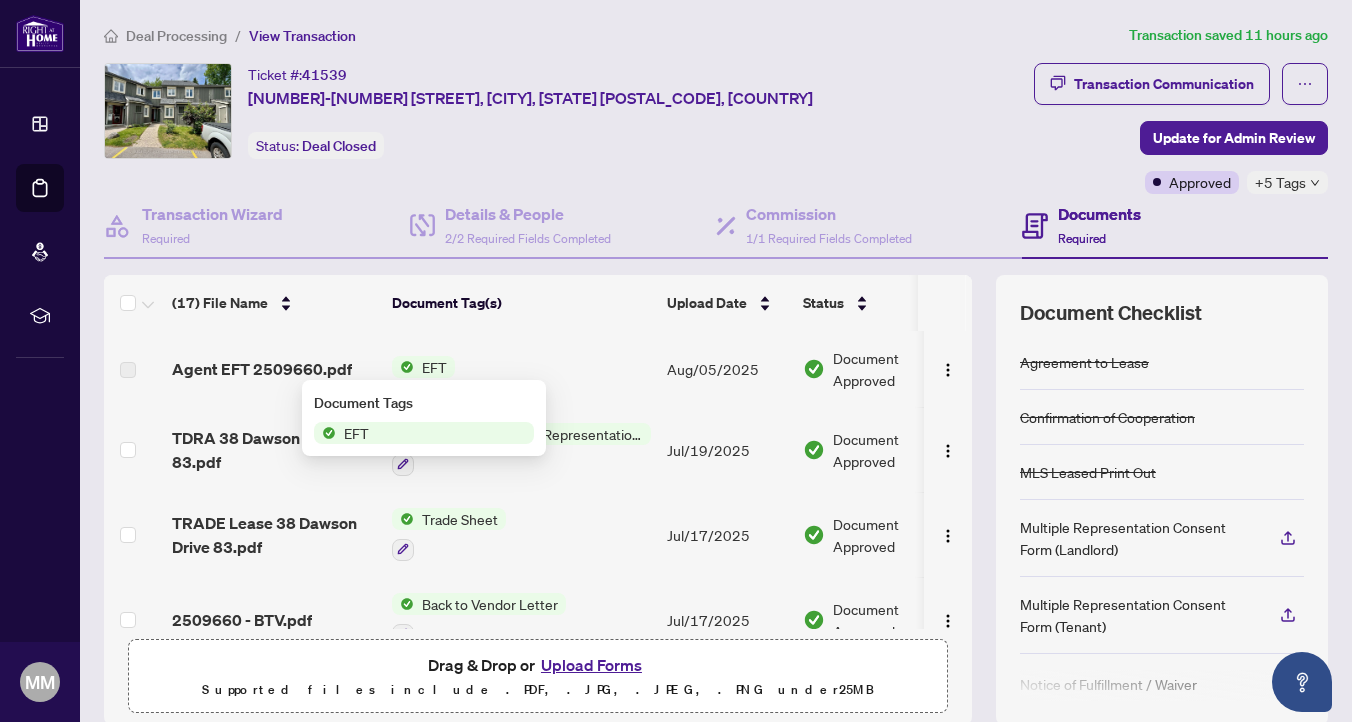 click on "EFT" at bounding box center (434, 367) 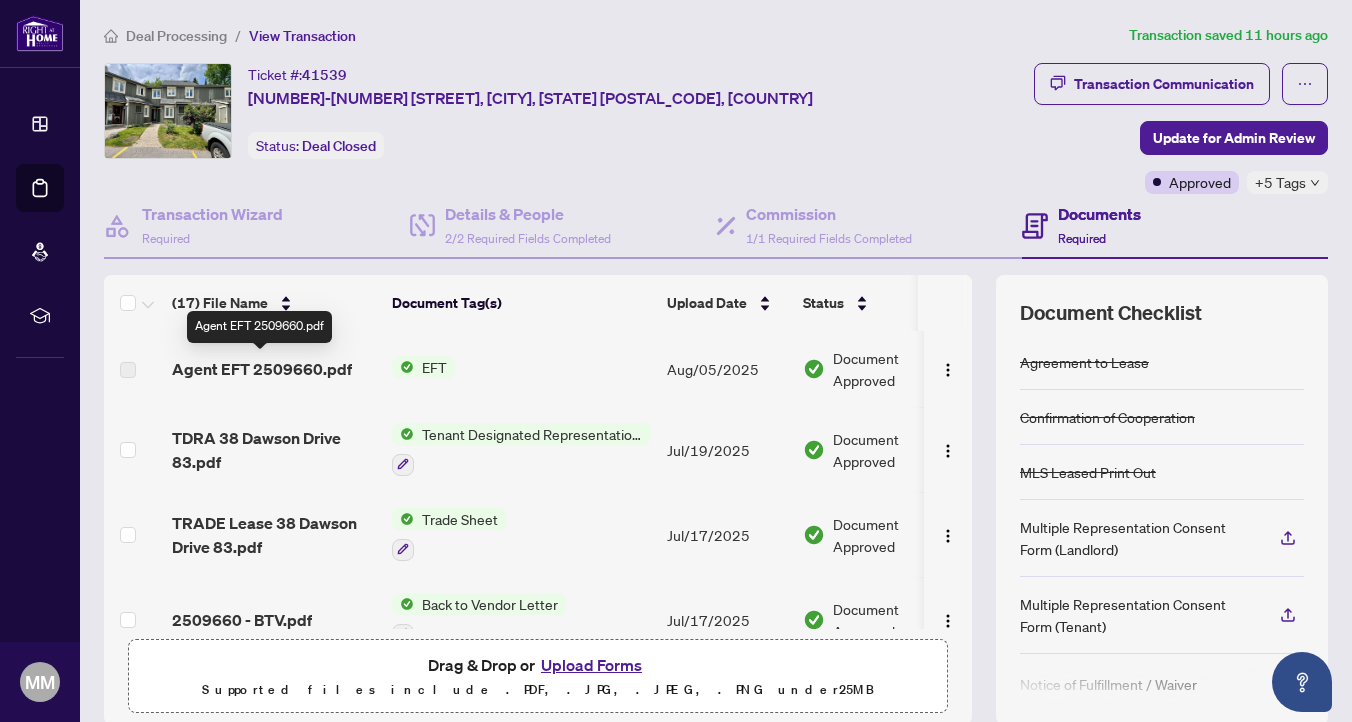 click on "Agent EFT 2509660.pdf" at bounding box center (262, 369) 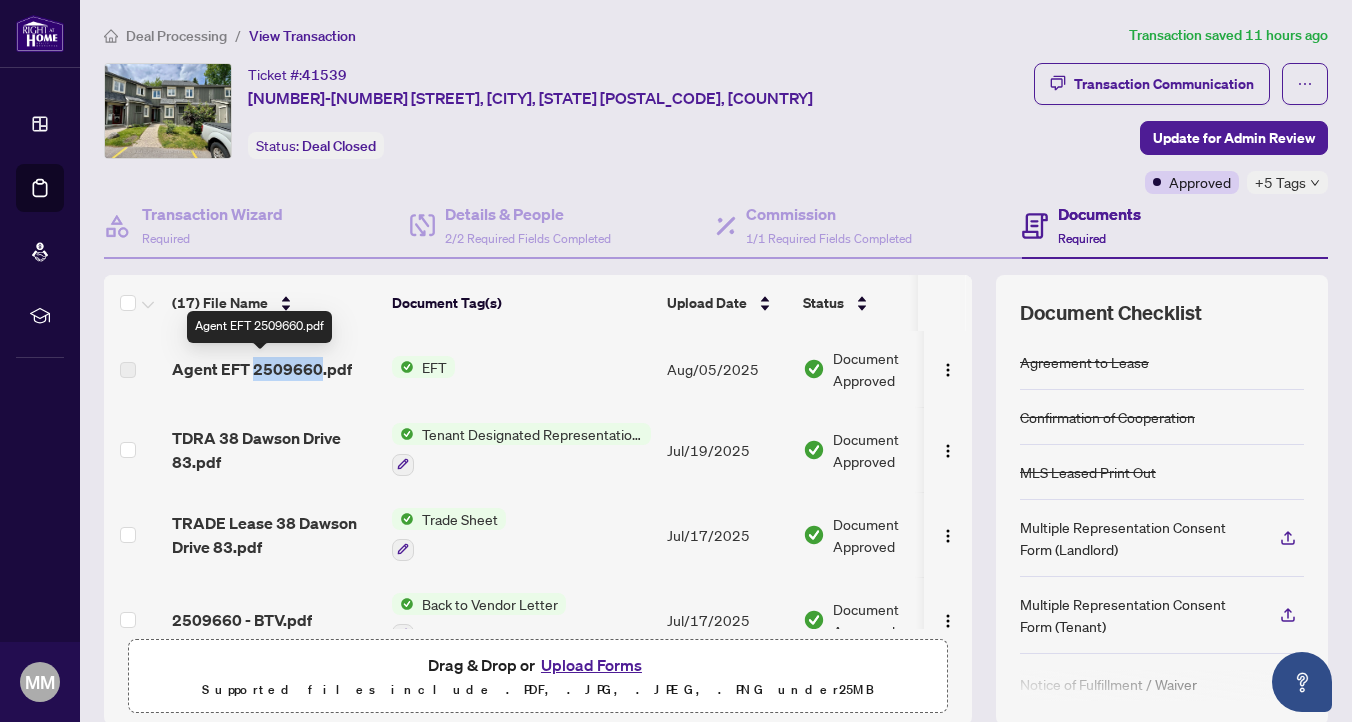 click on "Agent EFT 2509660.pdf" at bounding box center (262, 369) 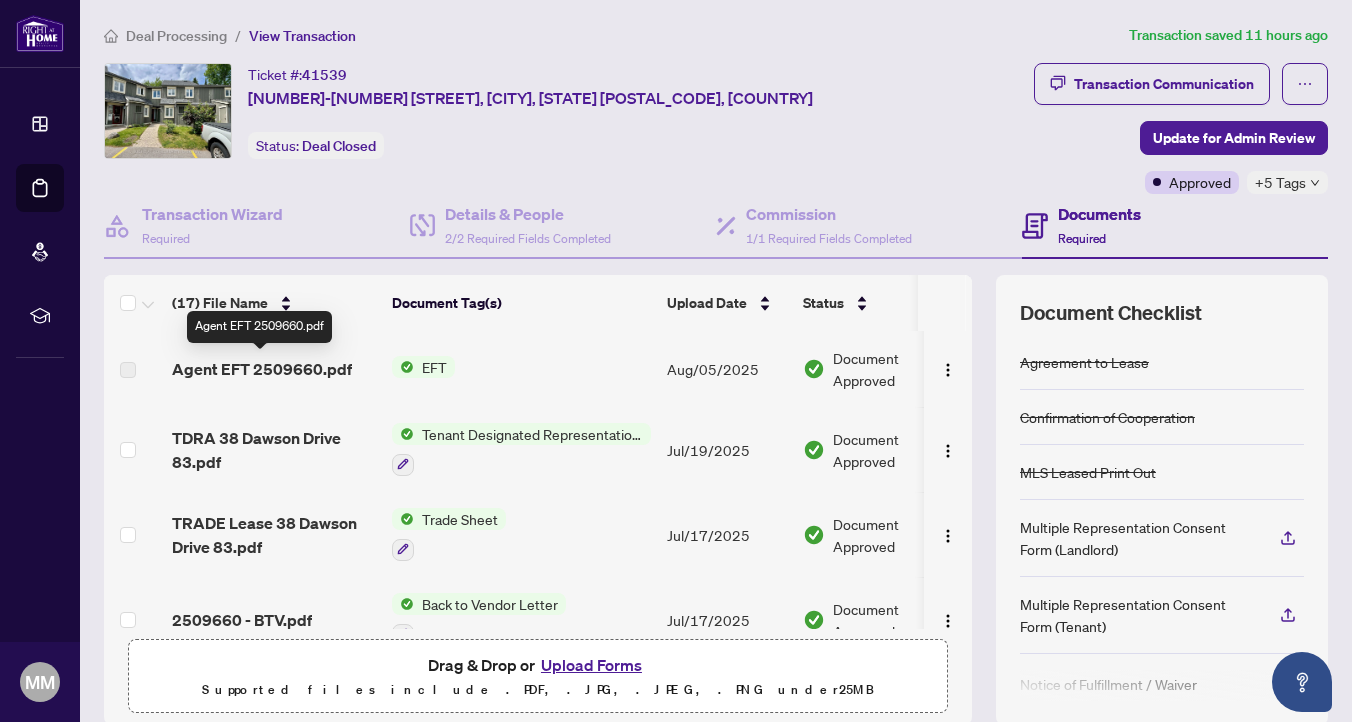 click on "Agent EFT 2509660.pdf" at bounding box center (262, 369) 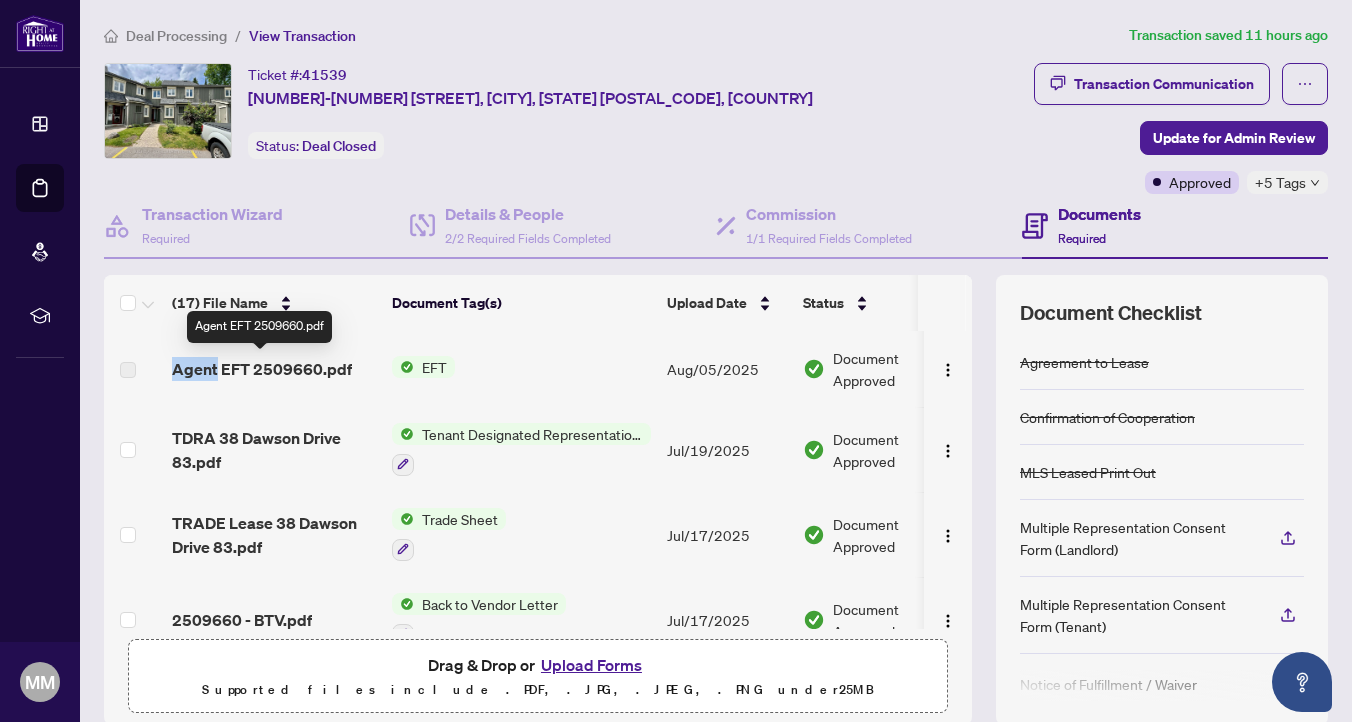 click on "Agent EFT 2509660.pdf" at bounding box center (262, 369) 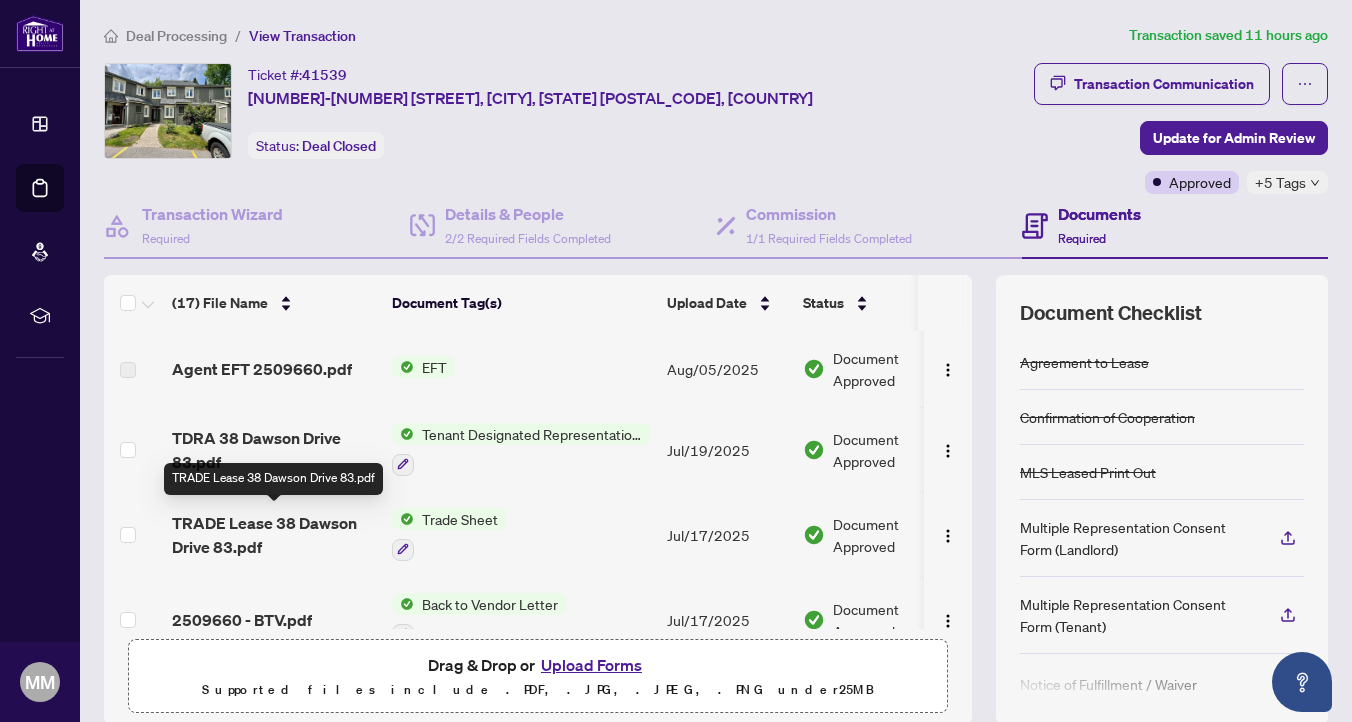 click on "TRADE Lease 38 Dawson Drive 83.pdf" at bounding box center [274, 535] 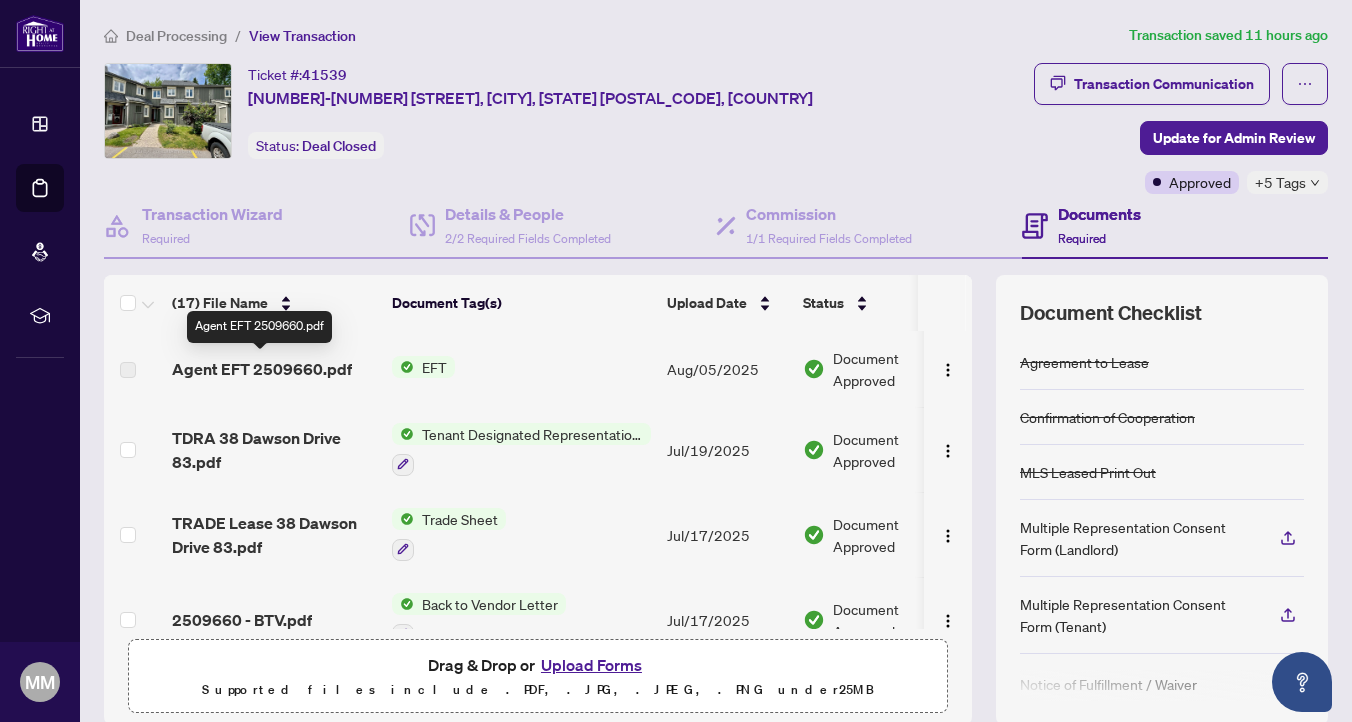 click on "Agent EFT 2509660.pdf" at bounding box center [262, 369] 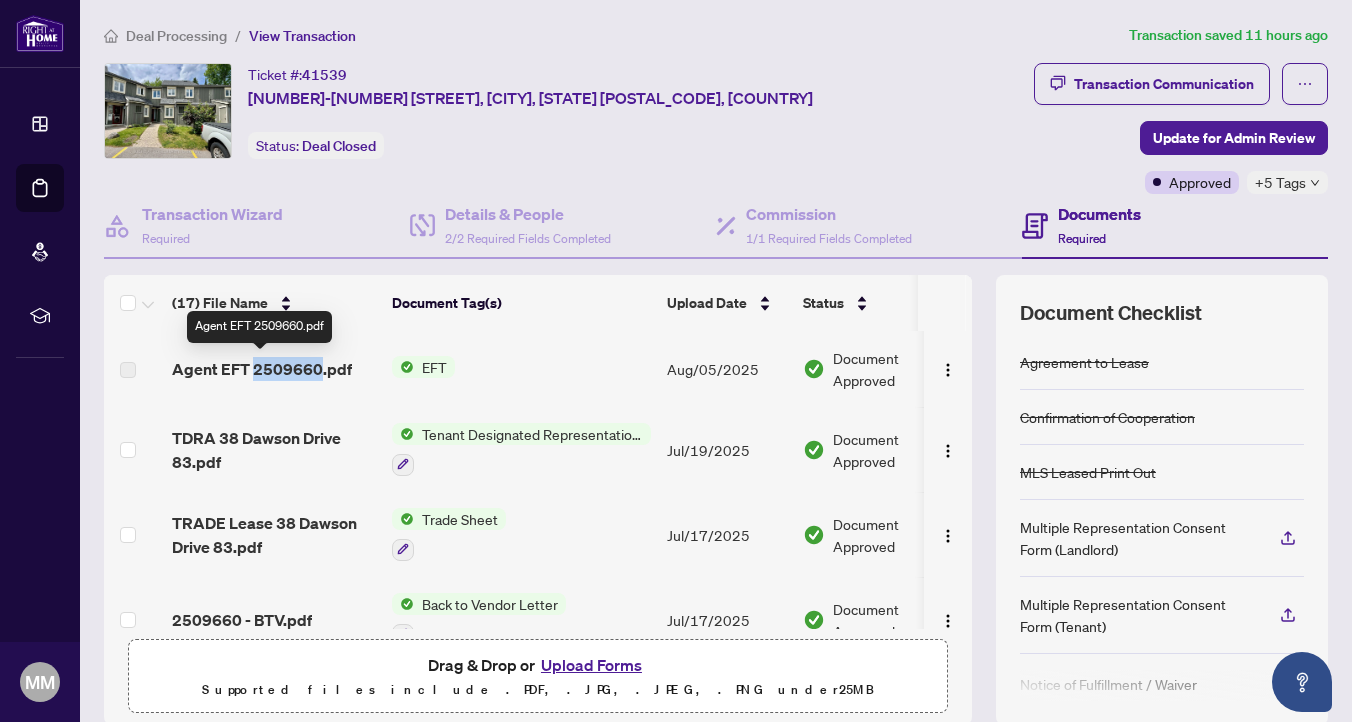 click on "Agent EFT 2509660.pdf" at bounding box center [262, 369] 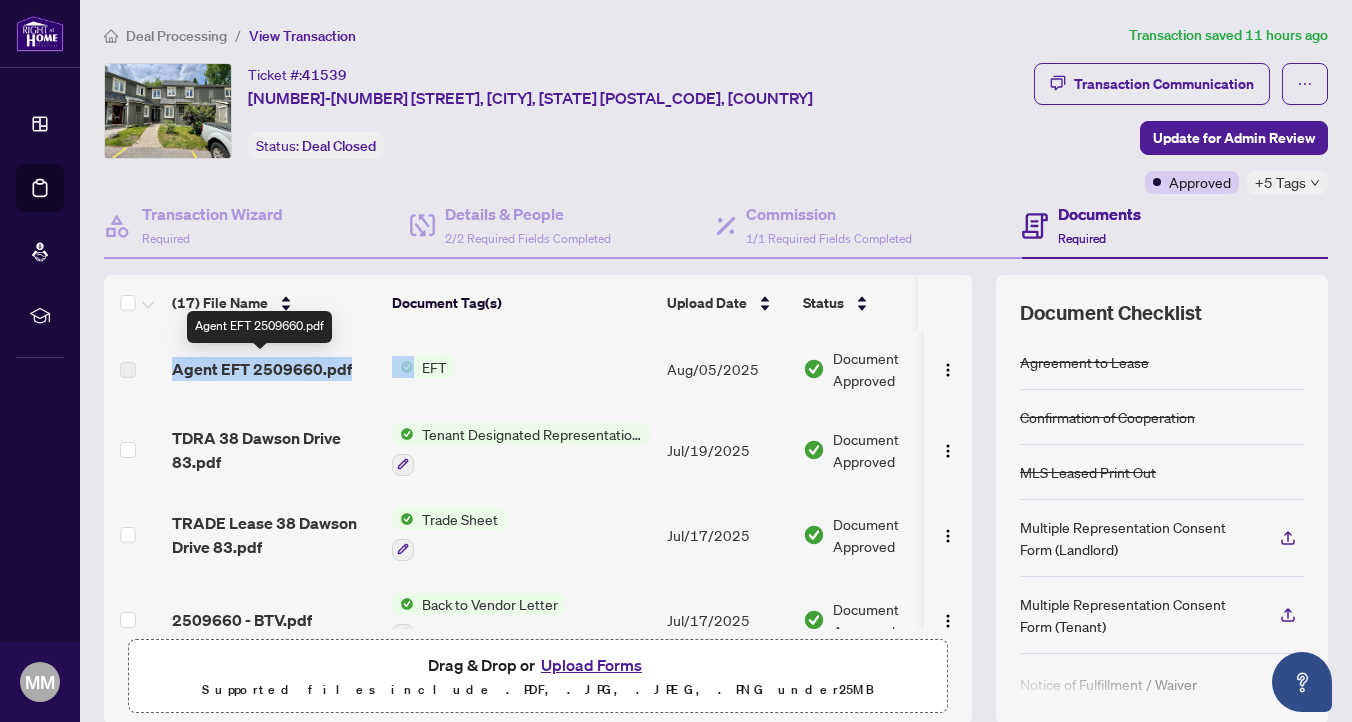 click on "Agent EFT 2509660.pdf" at bounding box center [262, 369] 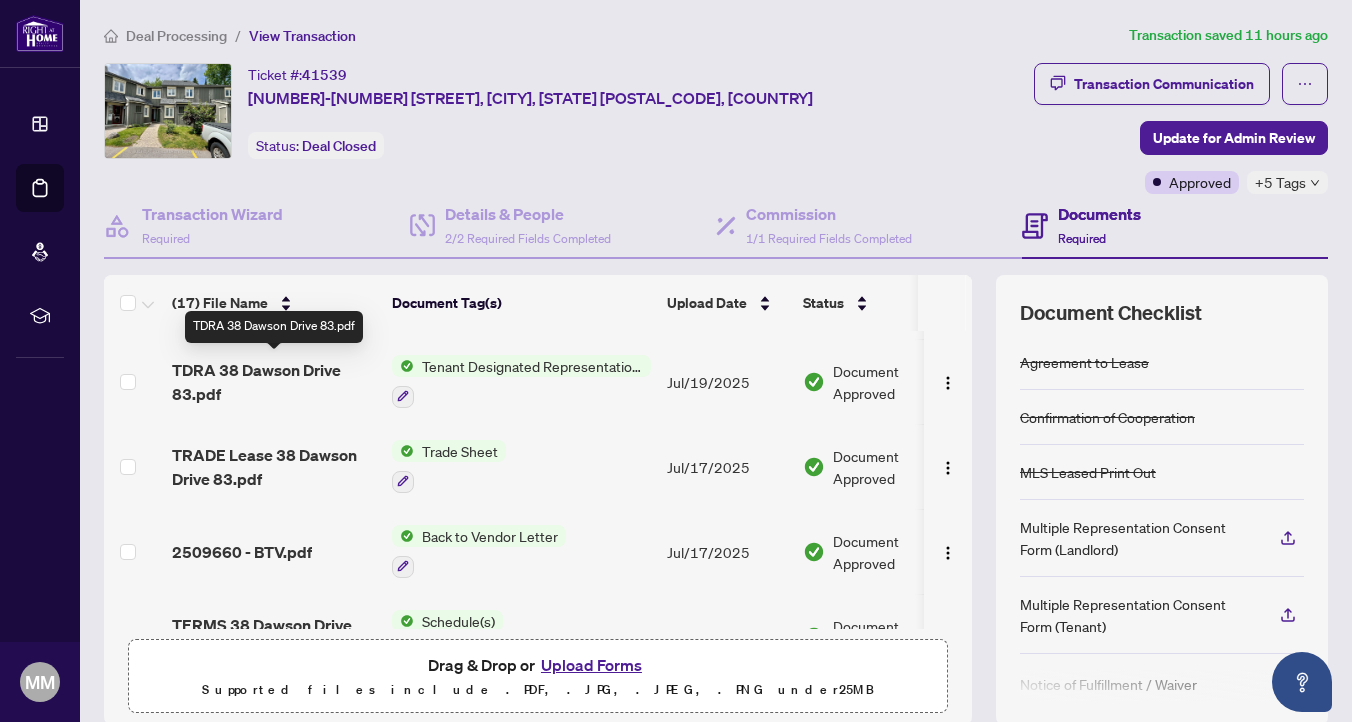 scroll, scrollTop: 67, scrollLeft: 0, axis: vertical 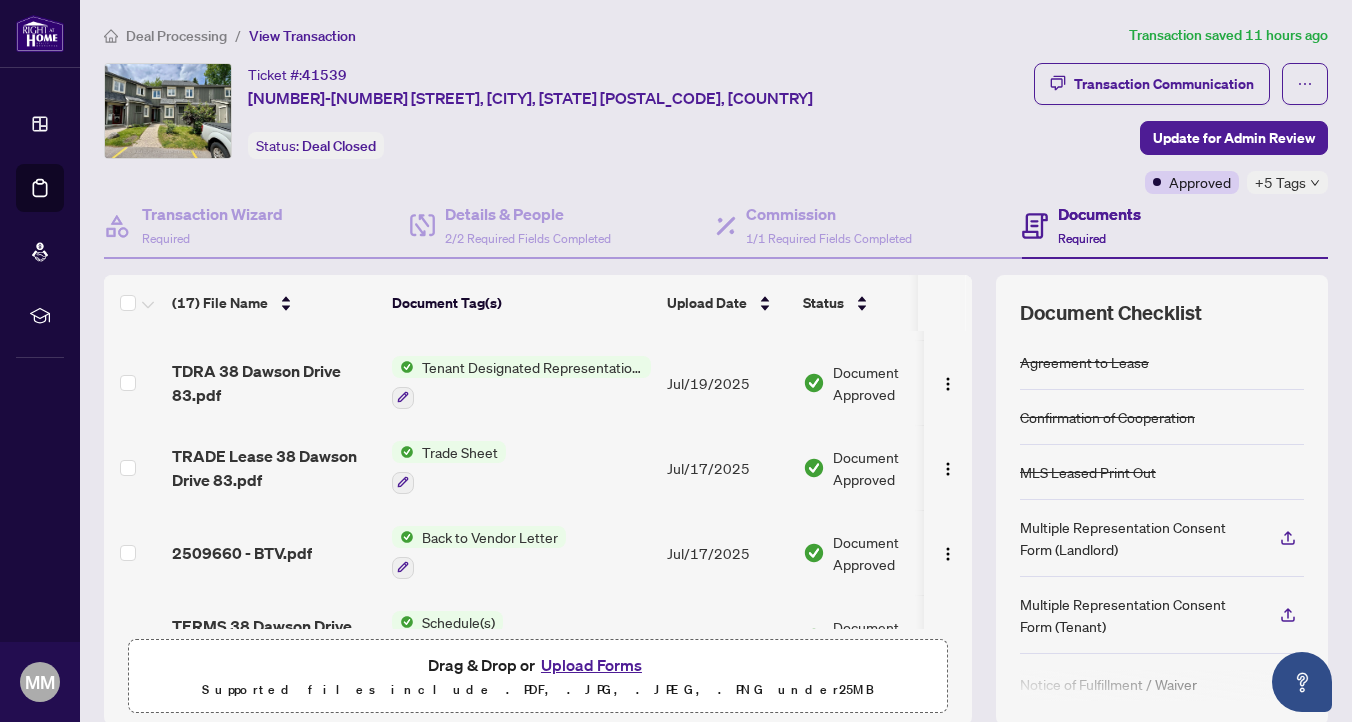 click on "+5 Tags" at bounding box center [1280, 182] 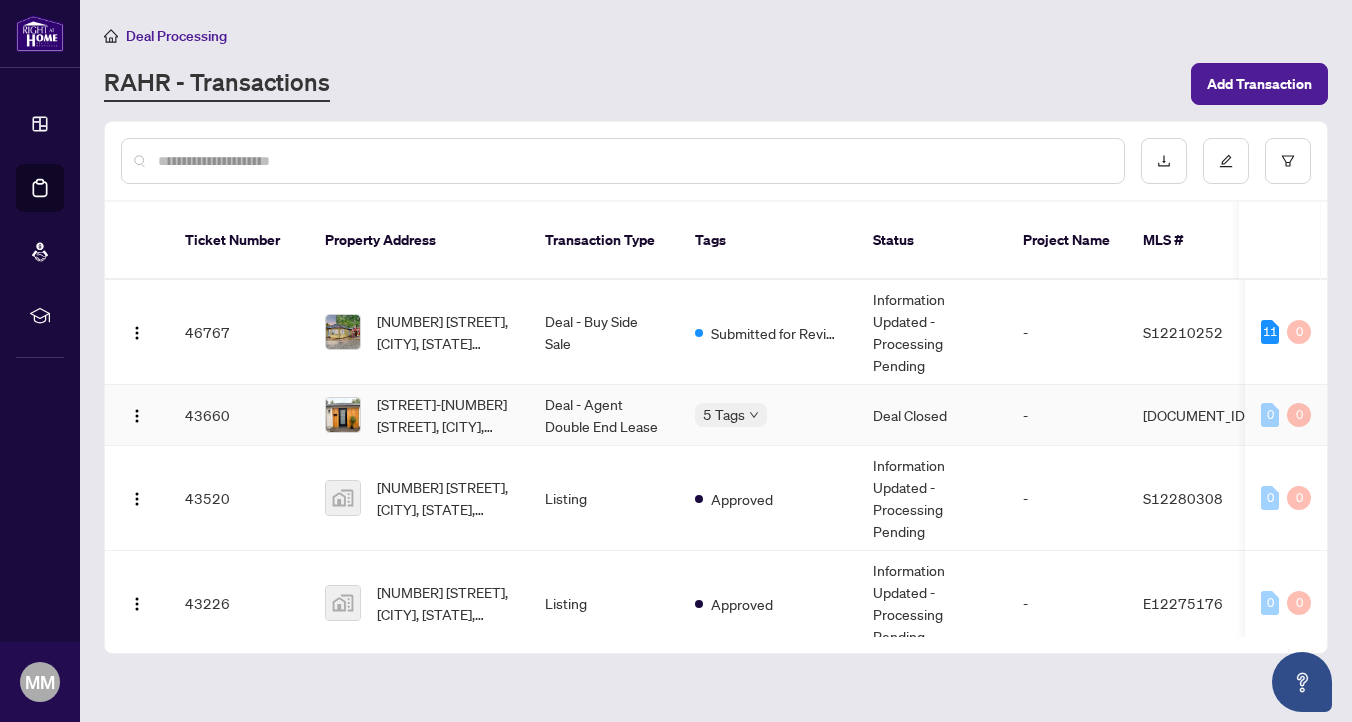 click on "[STREET]-[NUMBER] [STREET], [CITY], [STATE] [POSTAL_CODE], [COUNTRY]" at bounding box center (419, 415) 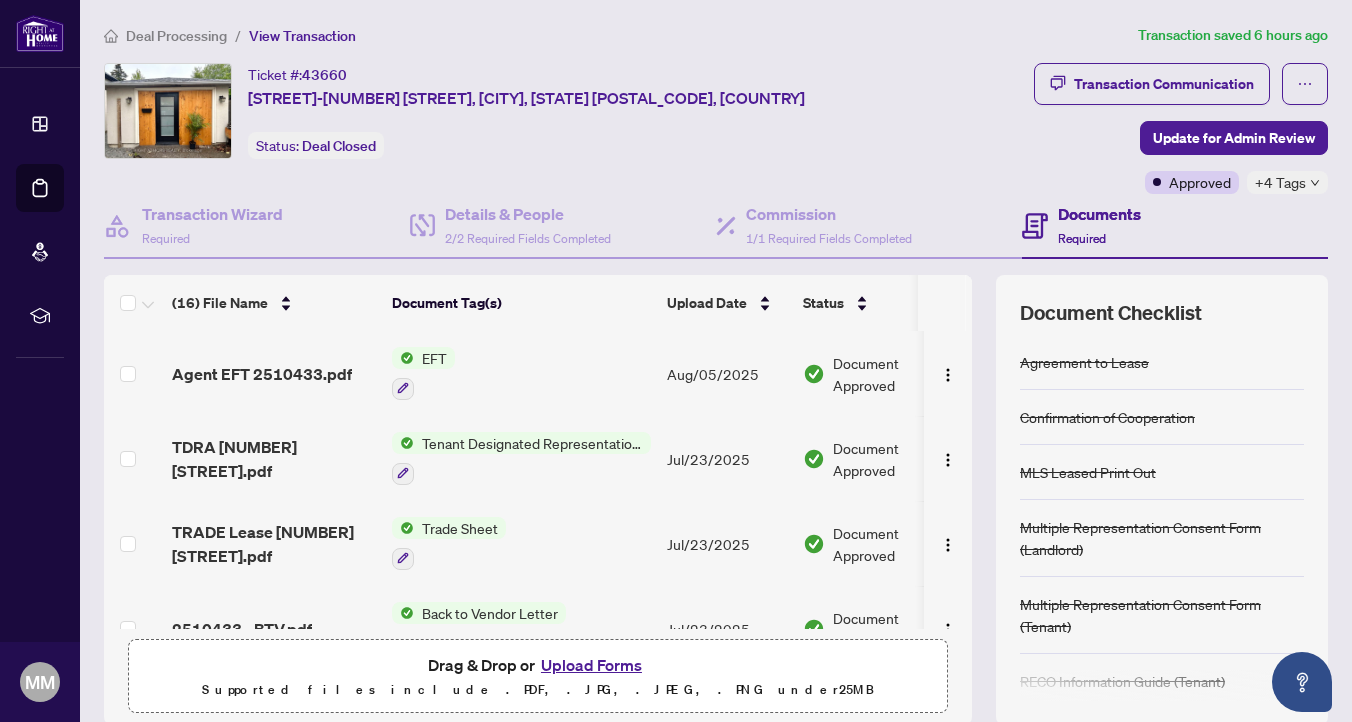 click on "+4 Tags" at bounding box center (1280, 182) 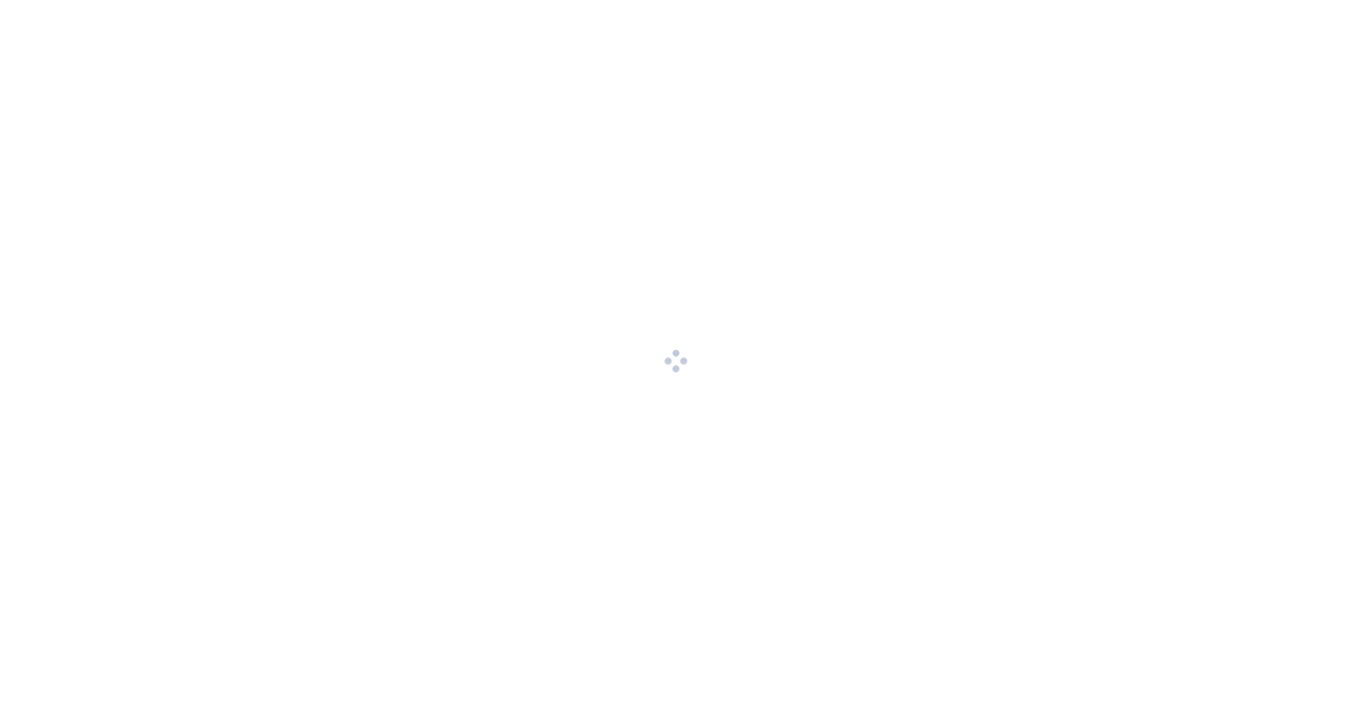 scroll, scrollTop: 0, scrollLeft: 0, axis: both 